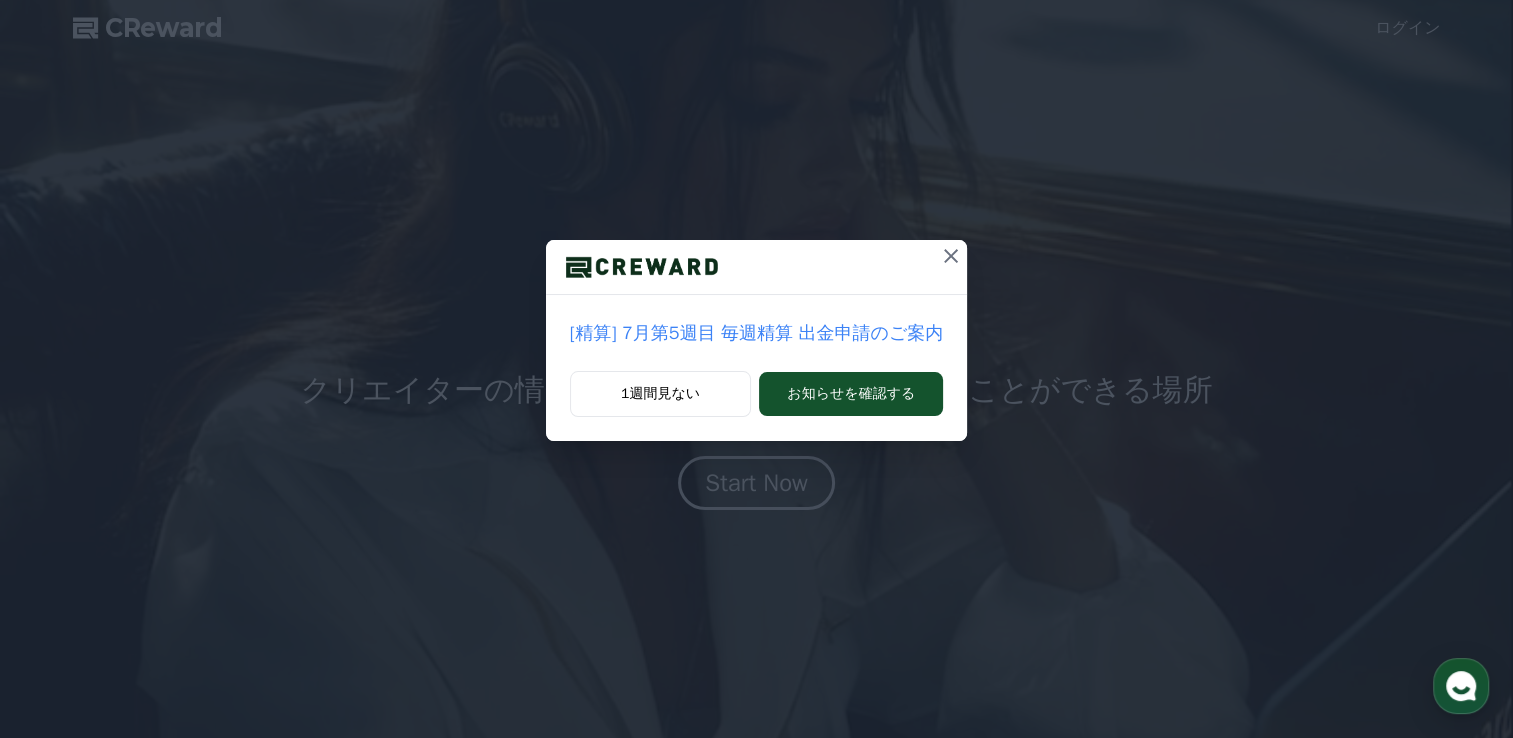 scroll, scrollTop: 0, scrollLeft: 0, axis: both 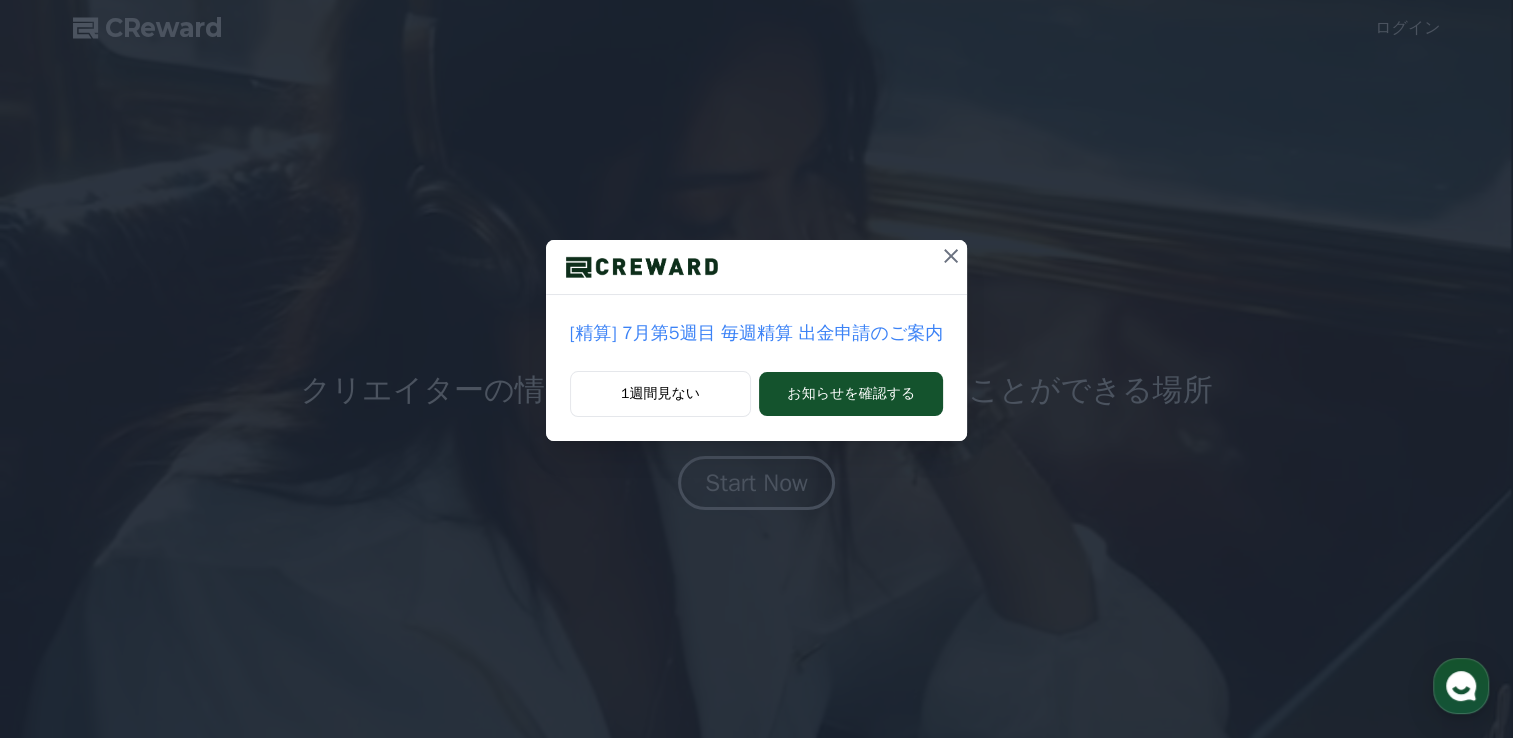 click 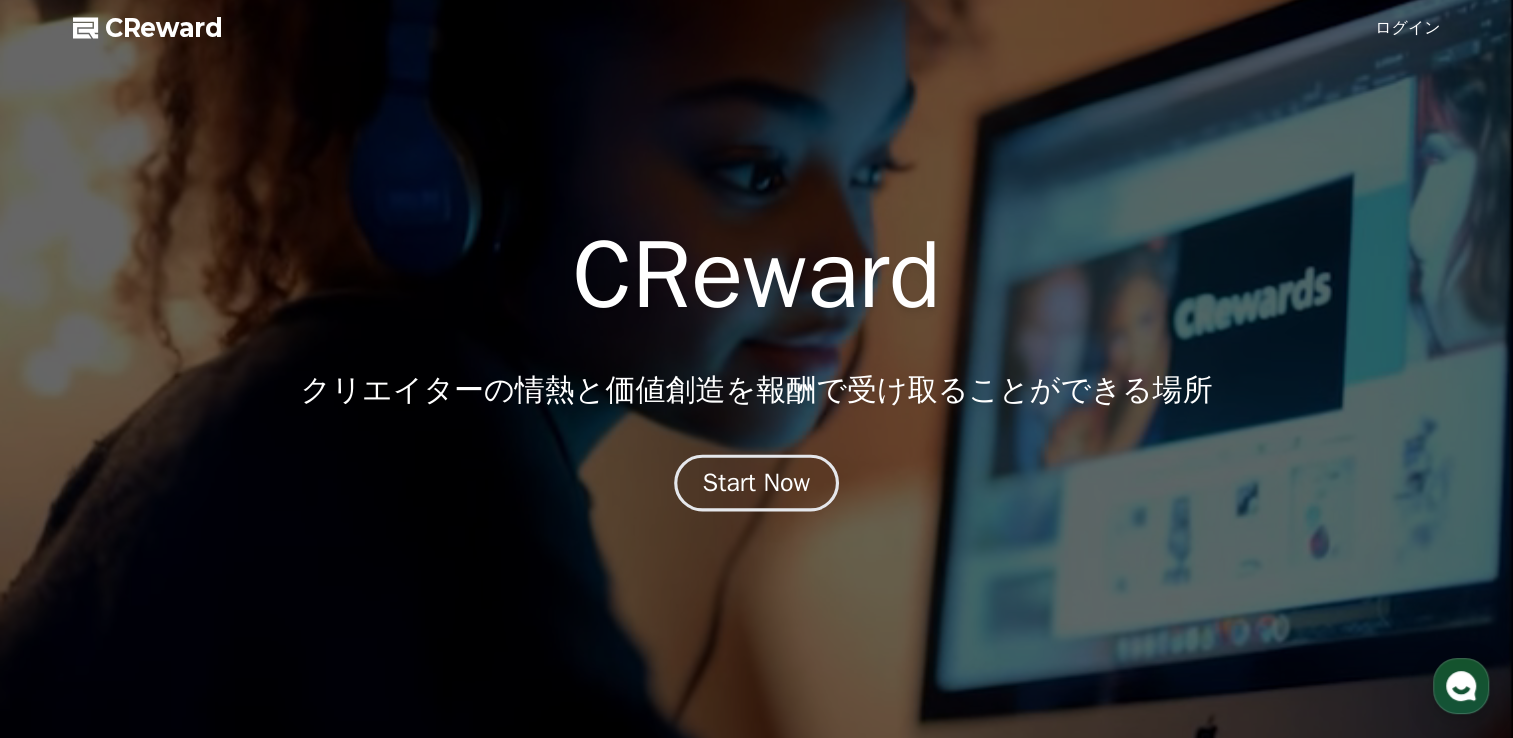 click on "Start Now" at bounding box center (757, 483) 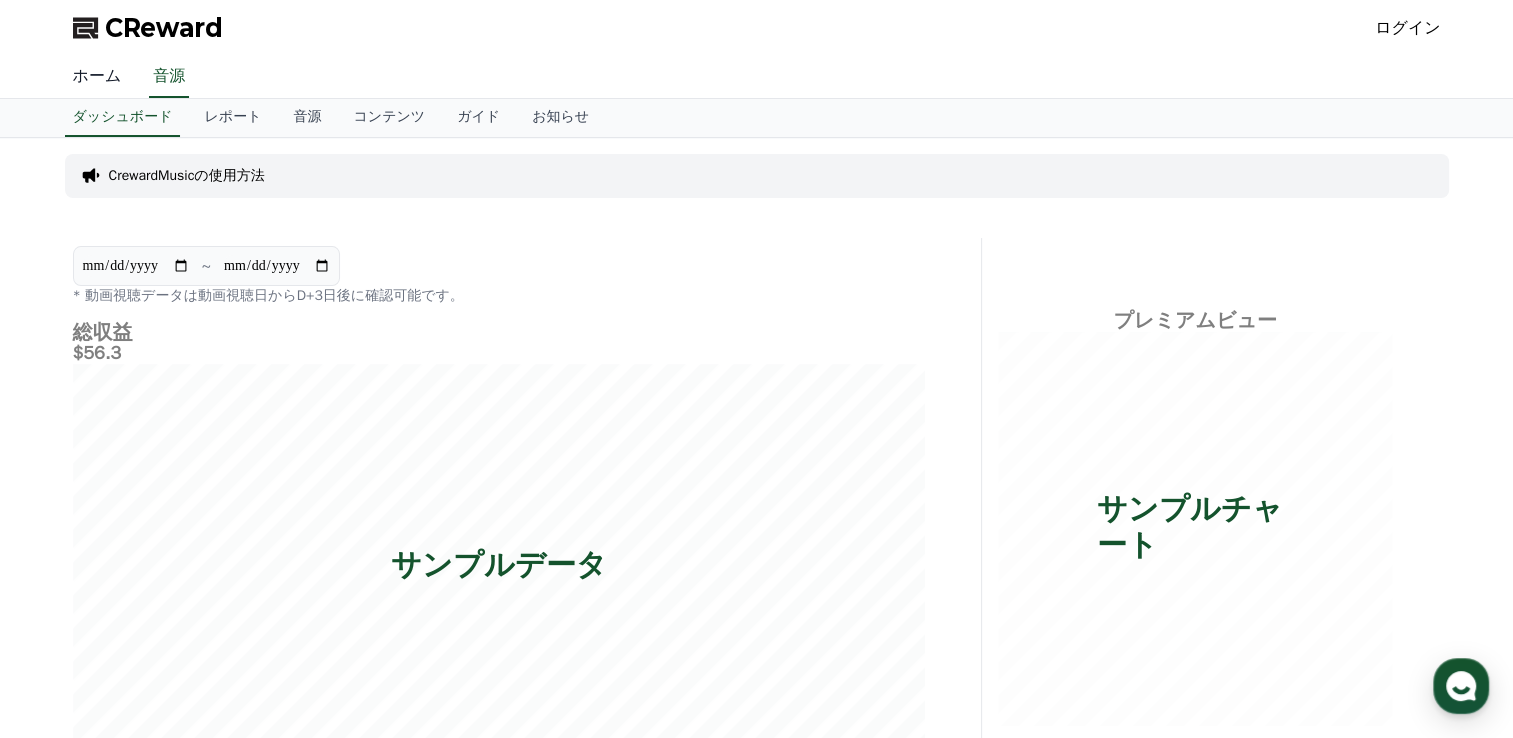 click on "ホーム" at bounding box center (97, 77) 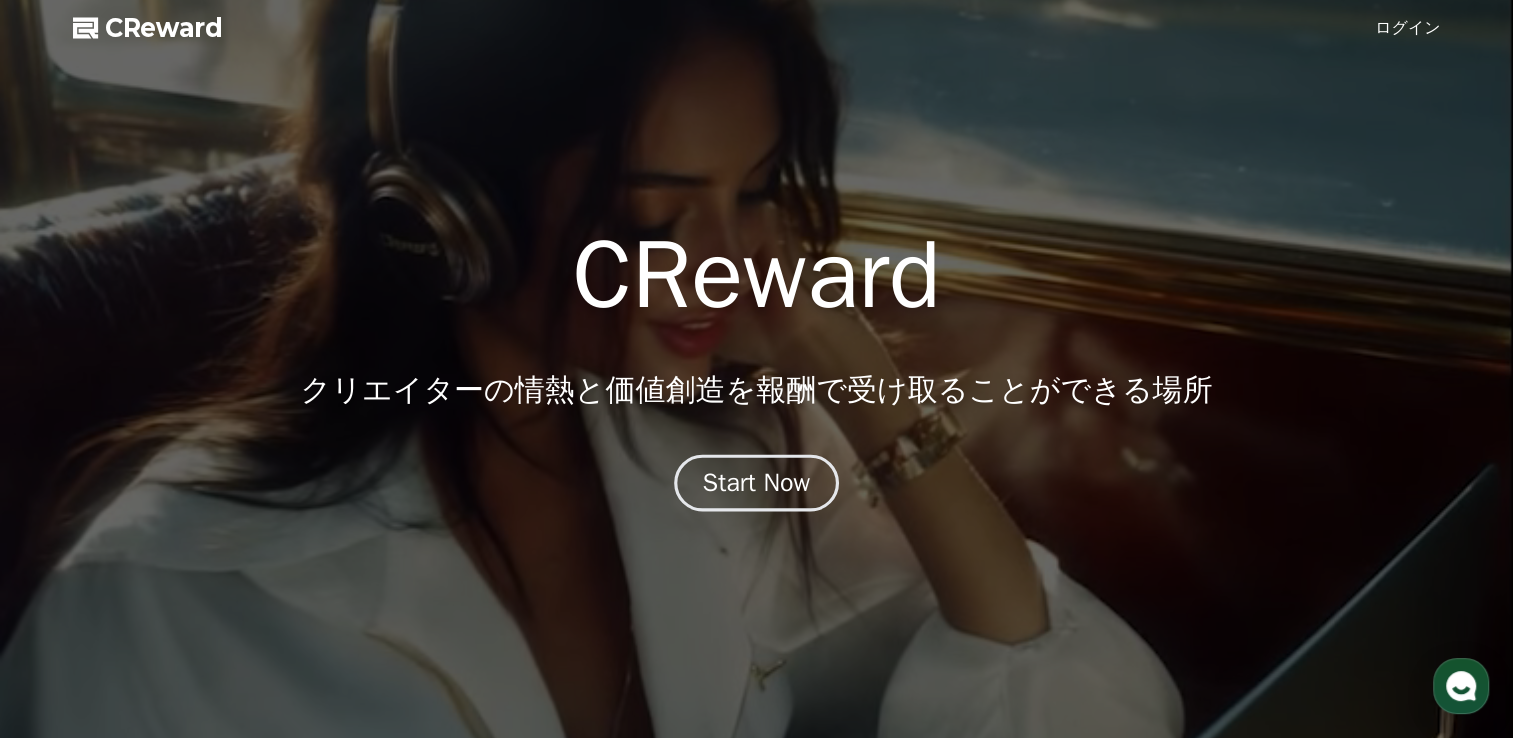 click on "Start Now" at bounding box center [757, 483] 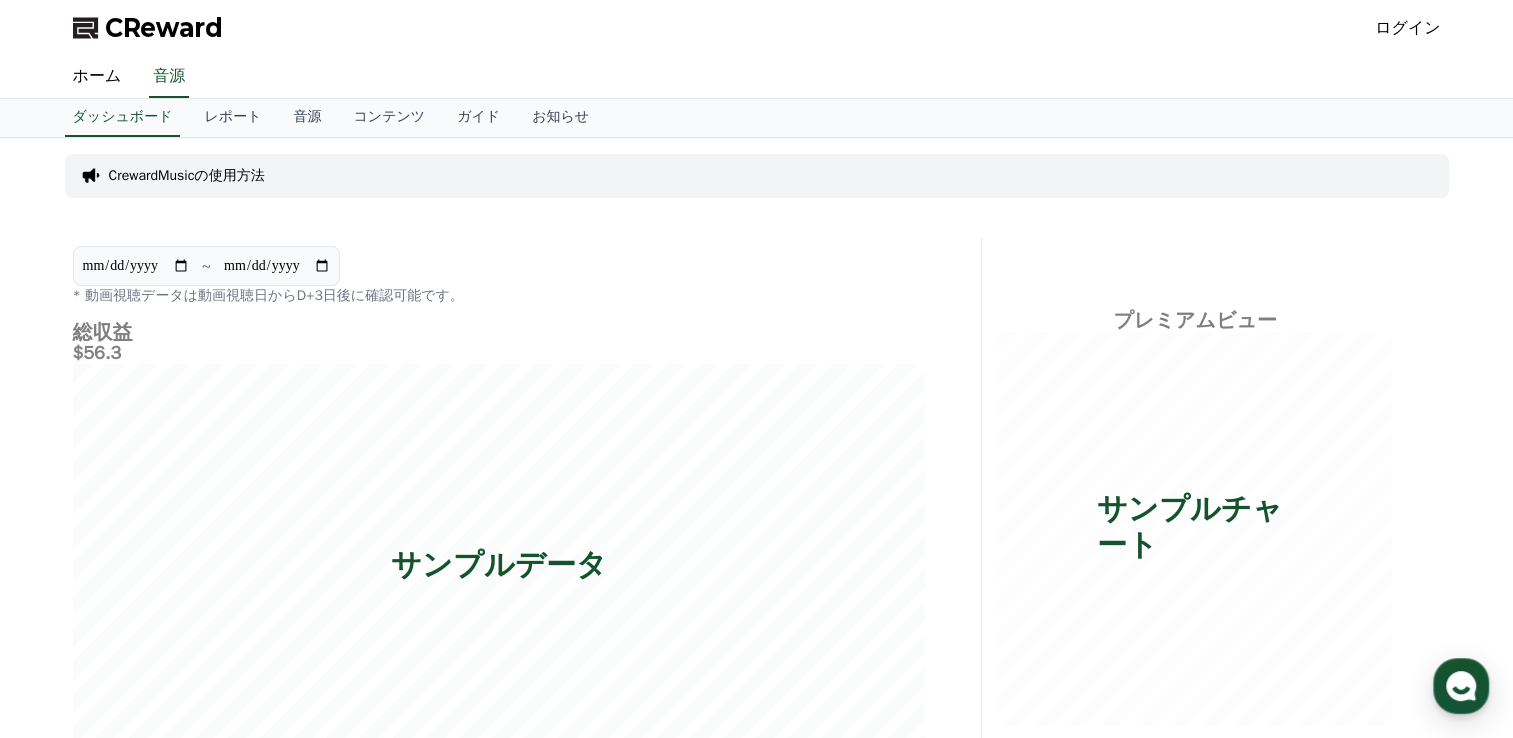 click on "ログイン" at bounding box center (1408, 28) 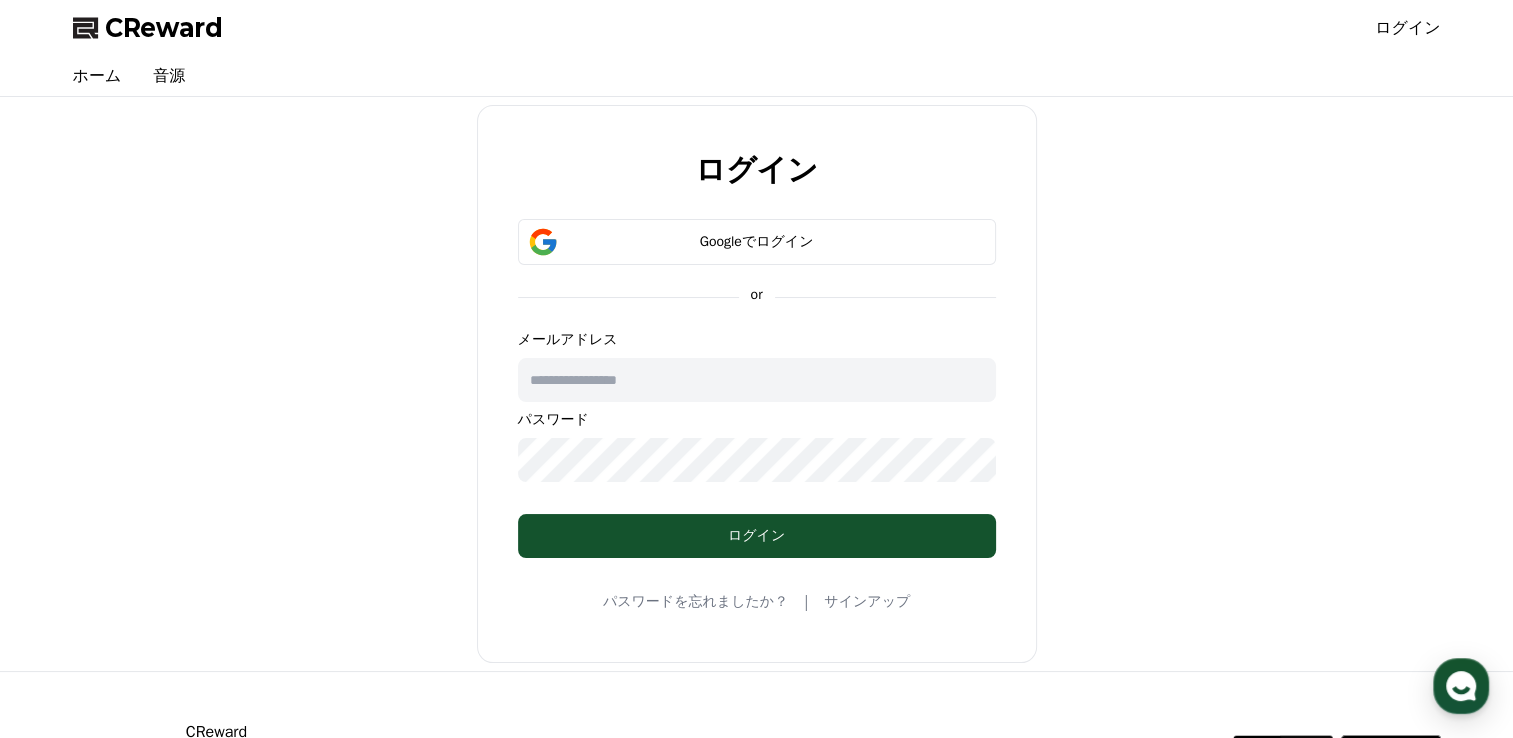 click at bounding box center [757, 380] 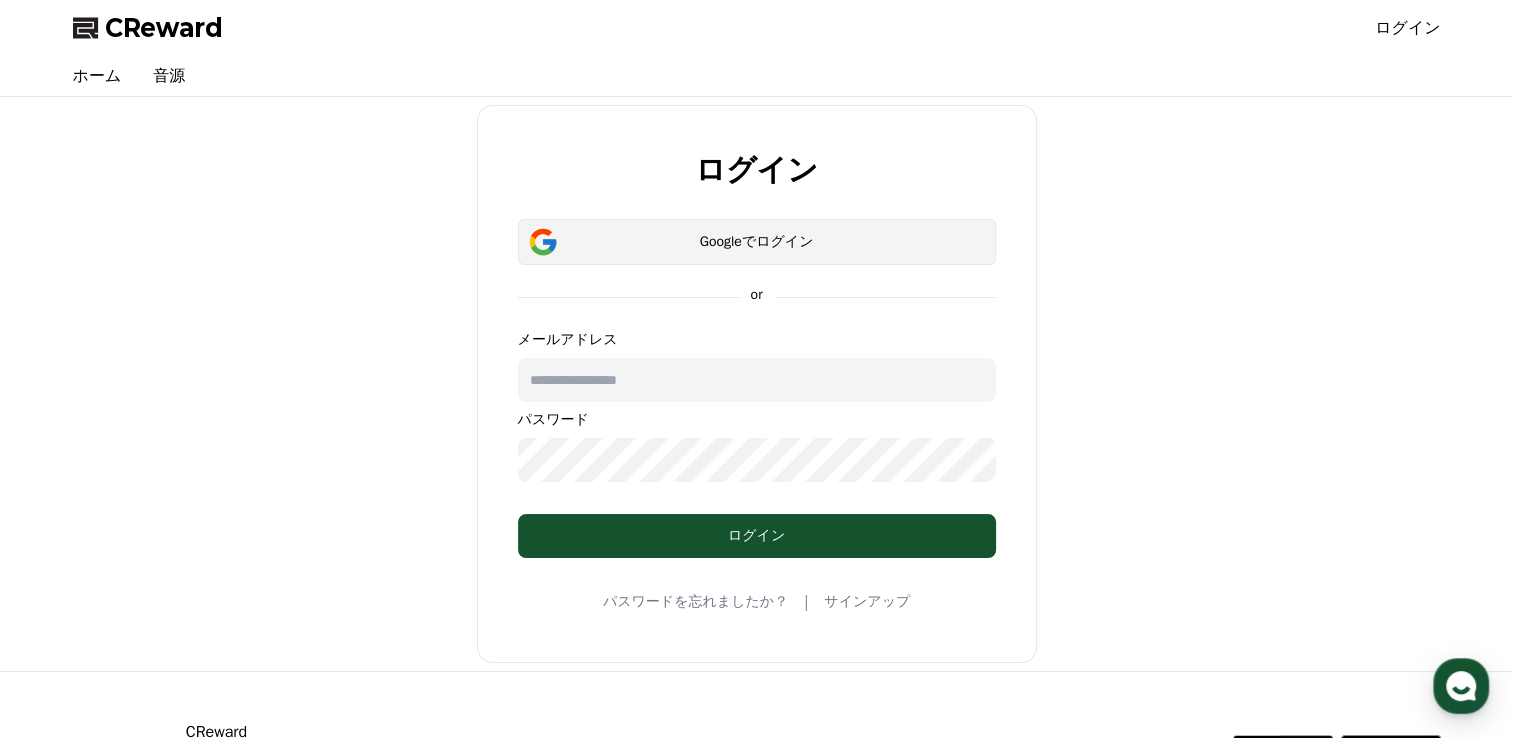 click on "Googleでログイン" at bounding box center [757, 242] 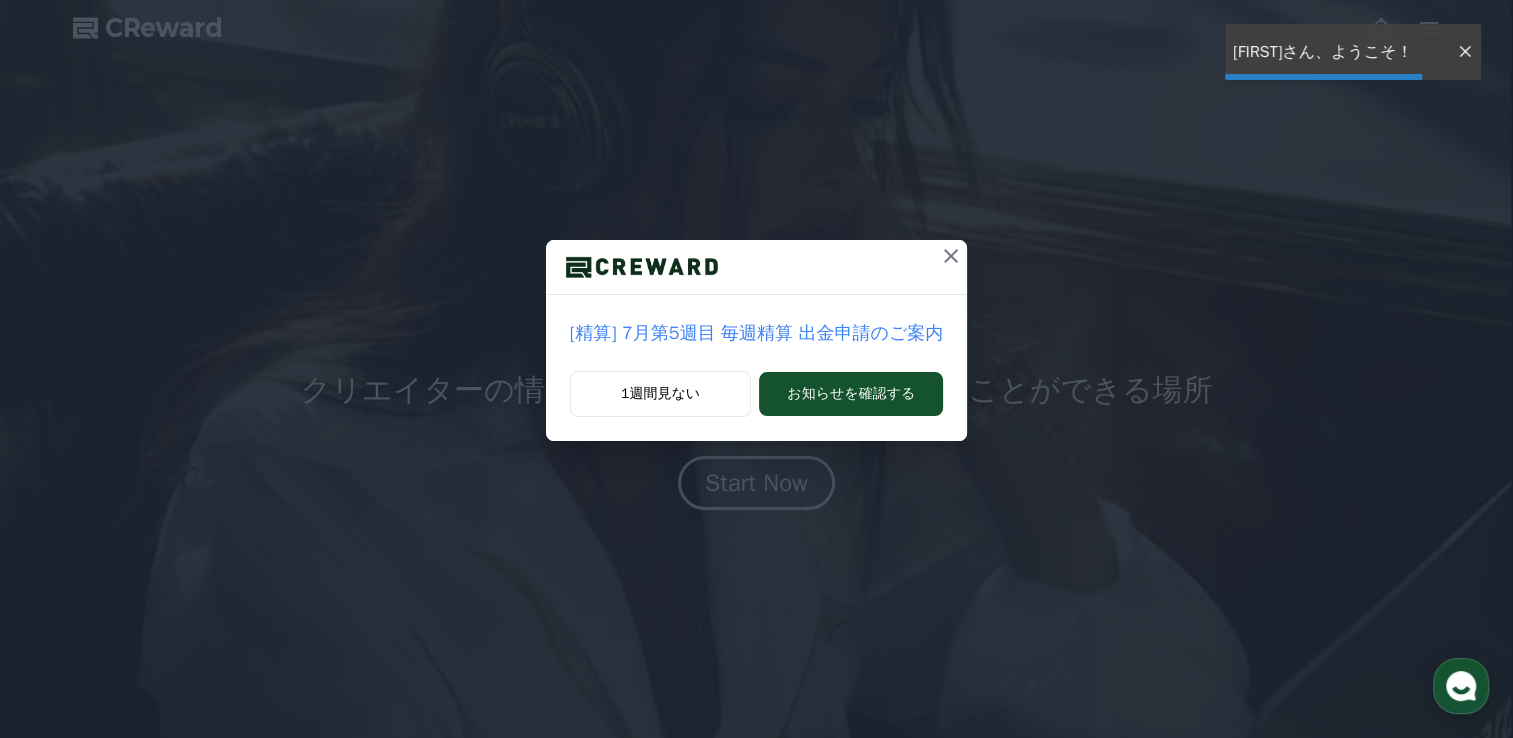 scroll, scrollTop: 0, scrollLeft: 0, axis: both 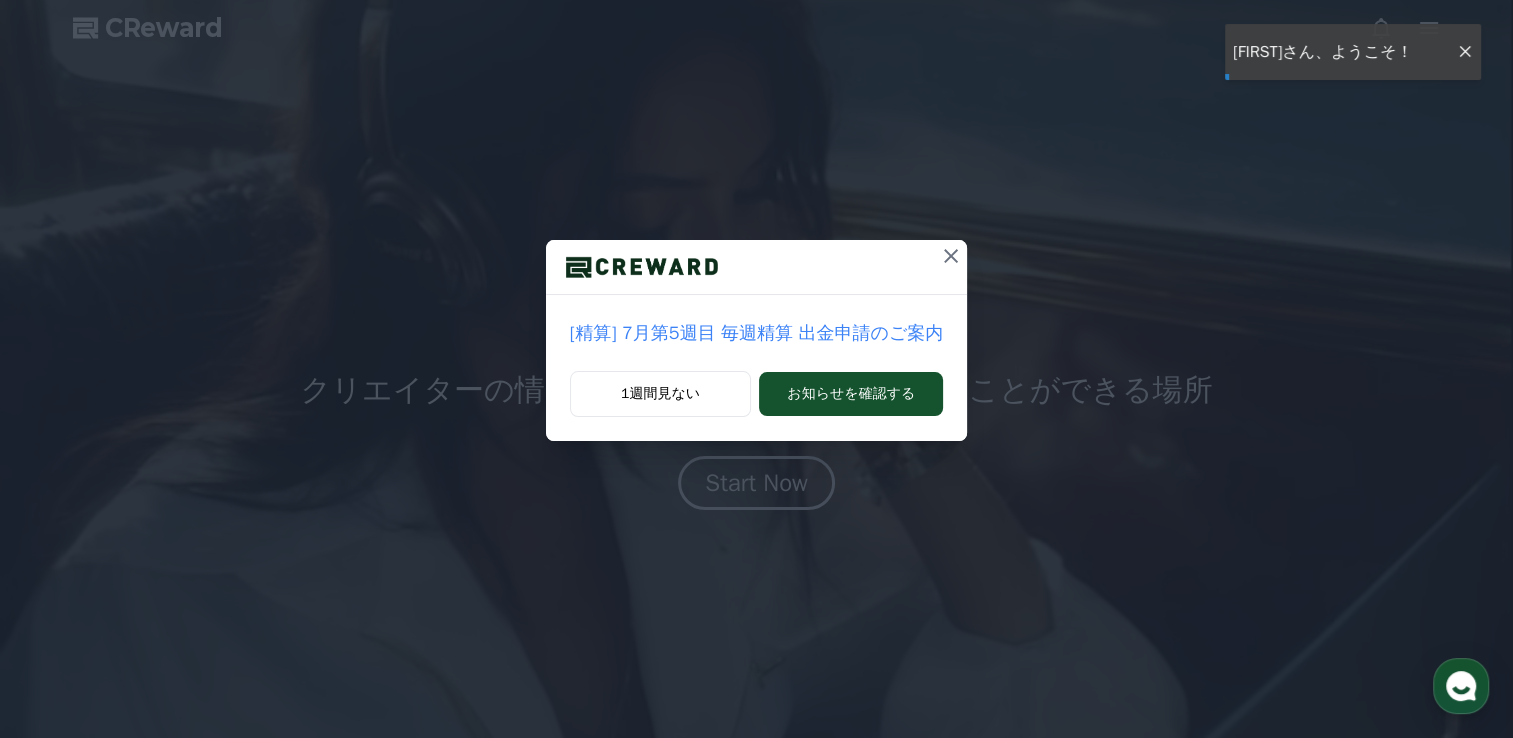 click on "[精算] 7月第5週目 毎週精算 出金申請のご案内       1週間見ない     お知らせを確認する" at bounding box center [756, 236] 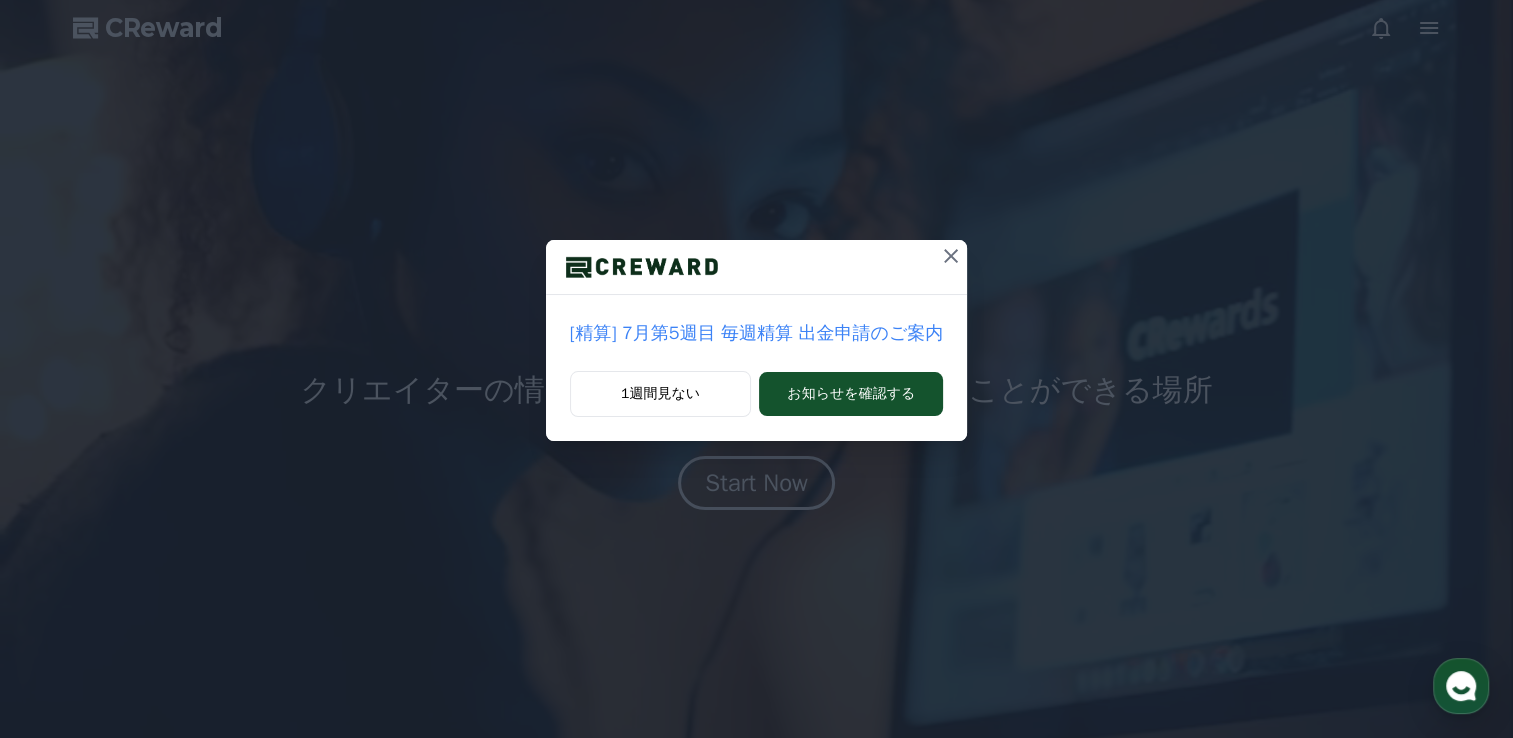 click 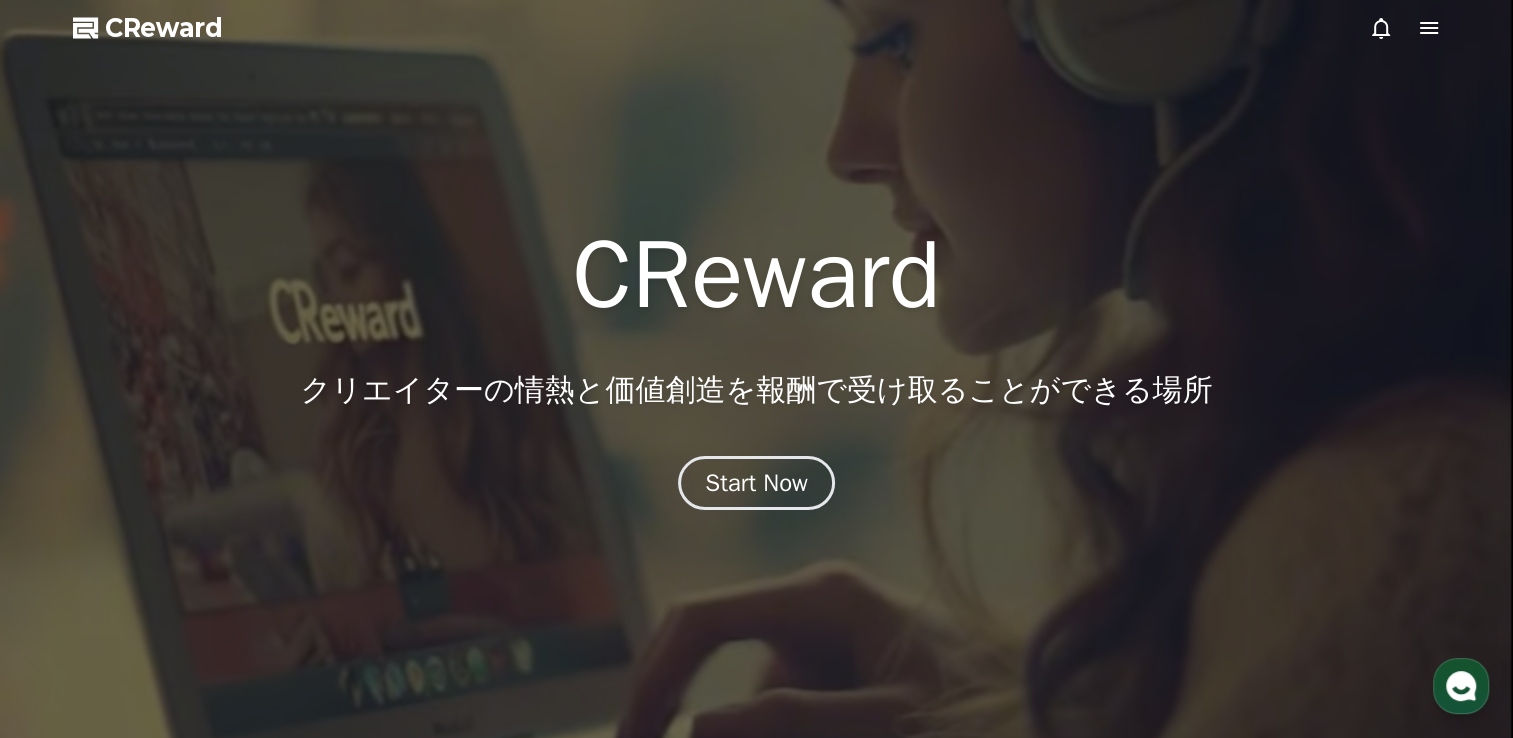 click 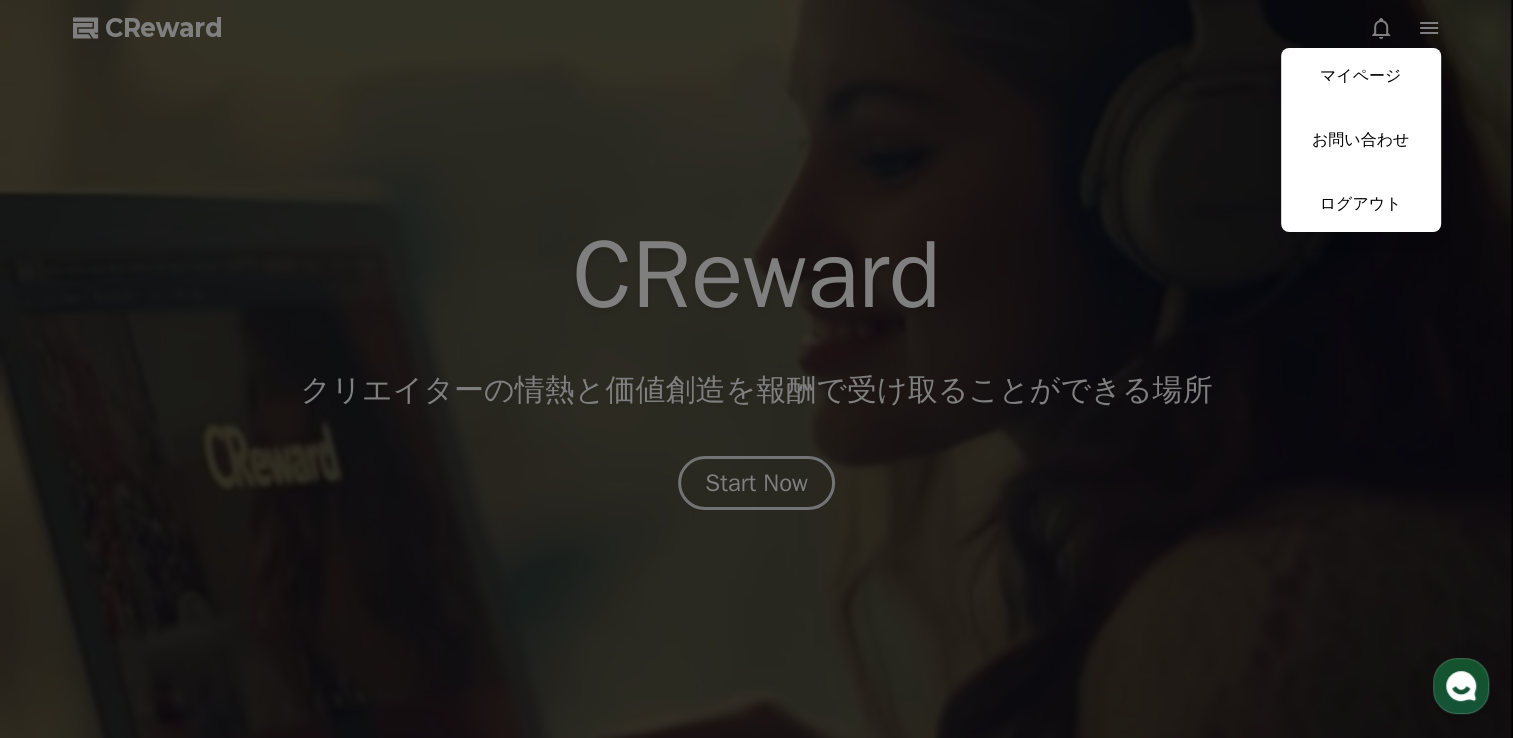 click at bounding box center (756, 369) 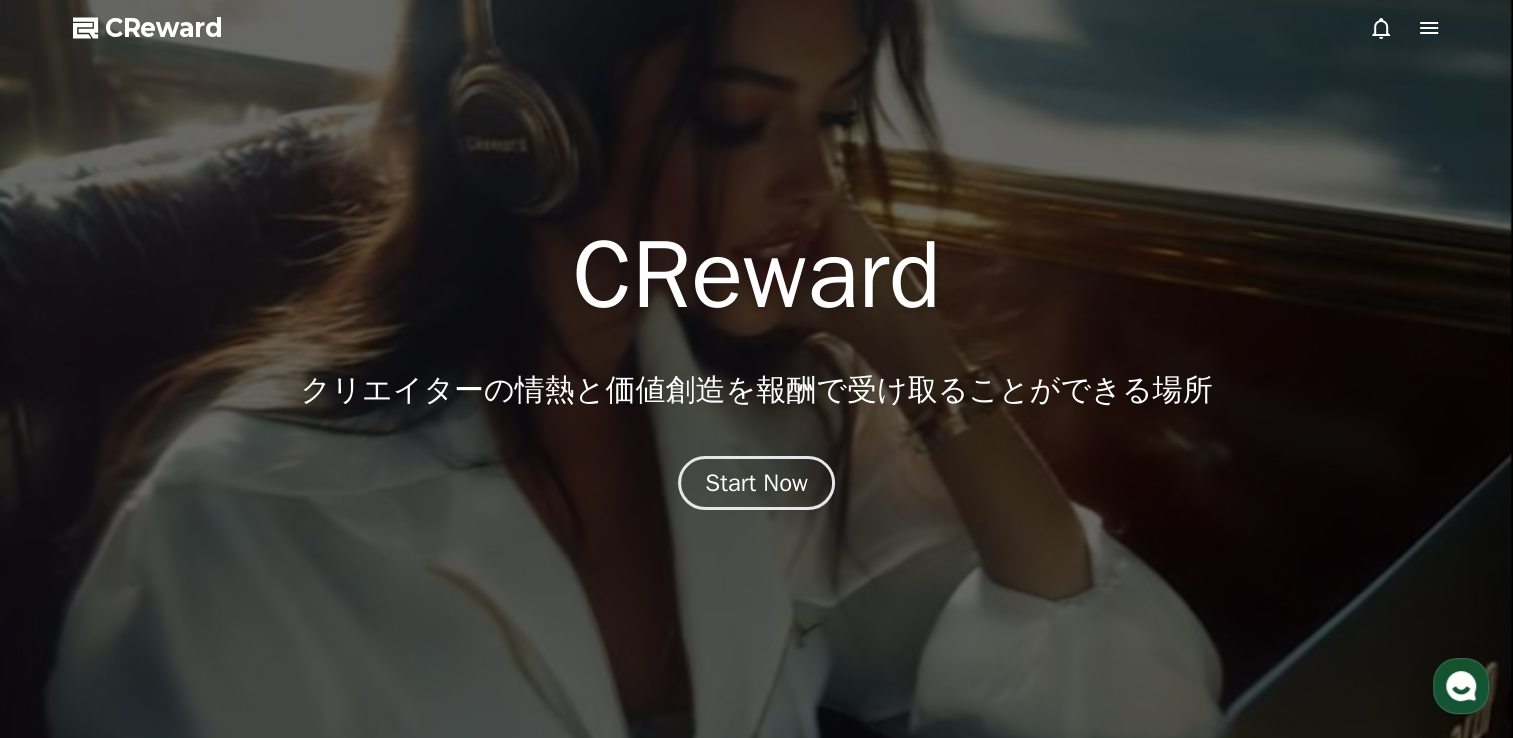 click on "Start Now" at bounding box center (756, 483) 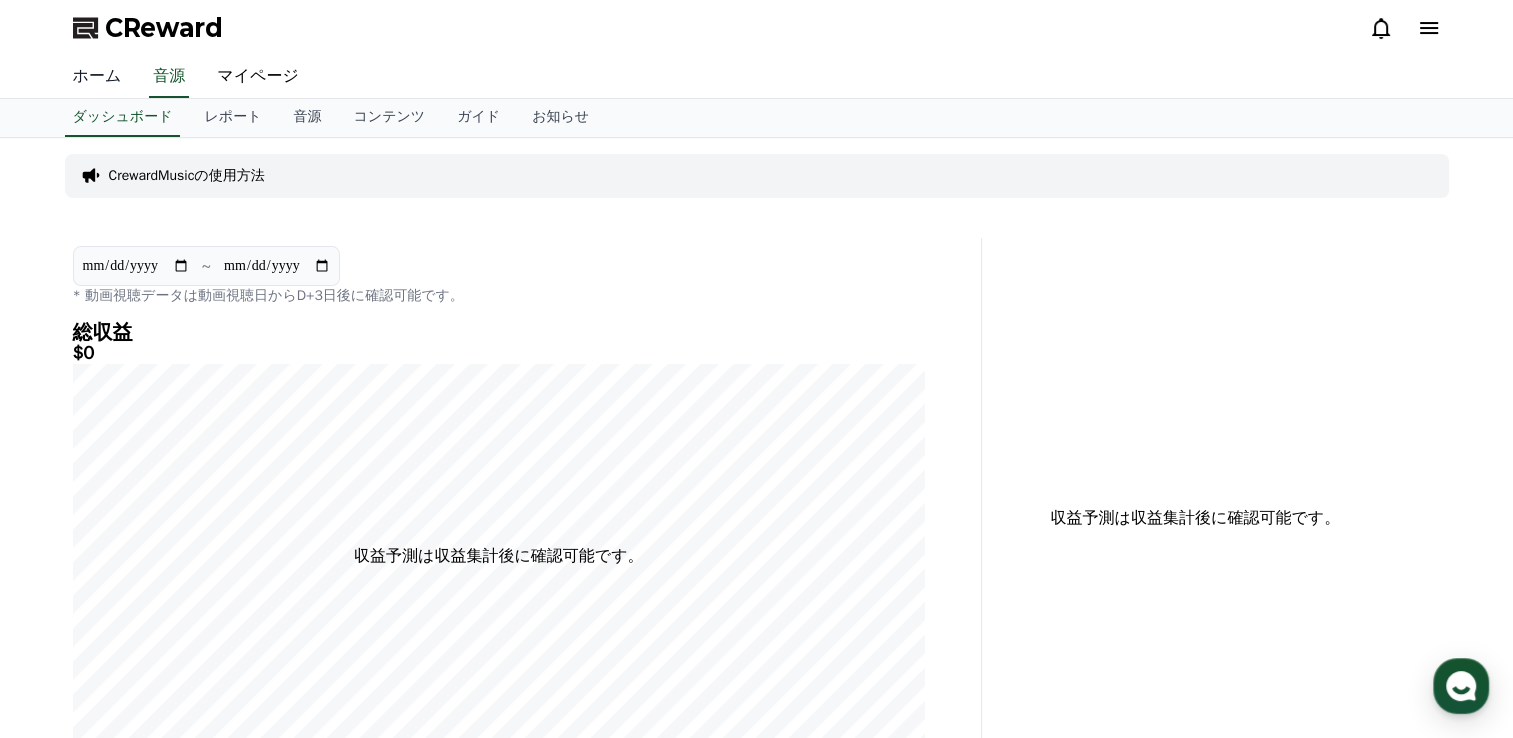click on "ホーム" at bounding box center (97, 77) 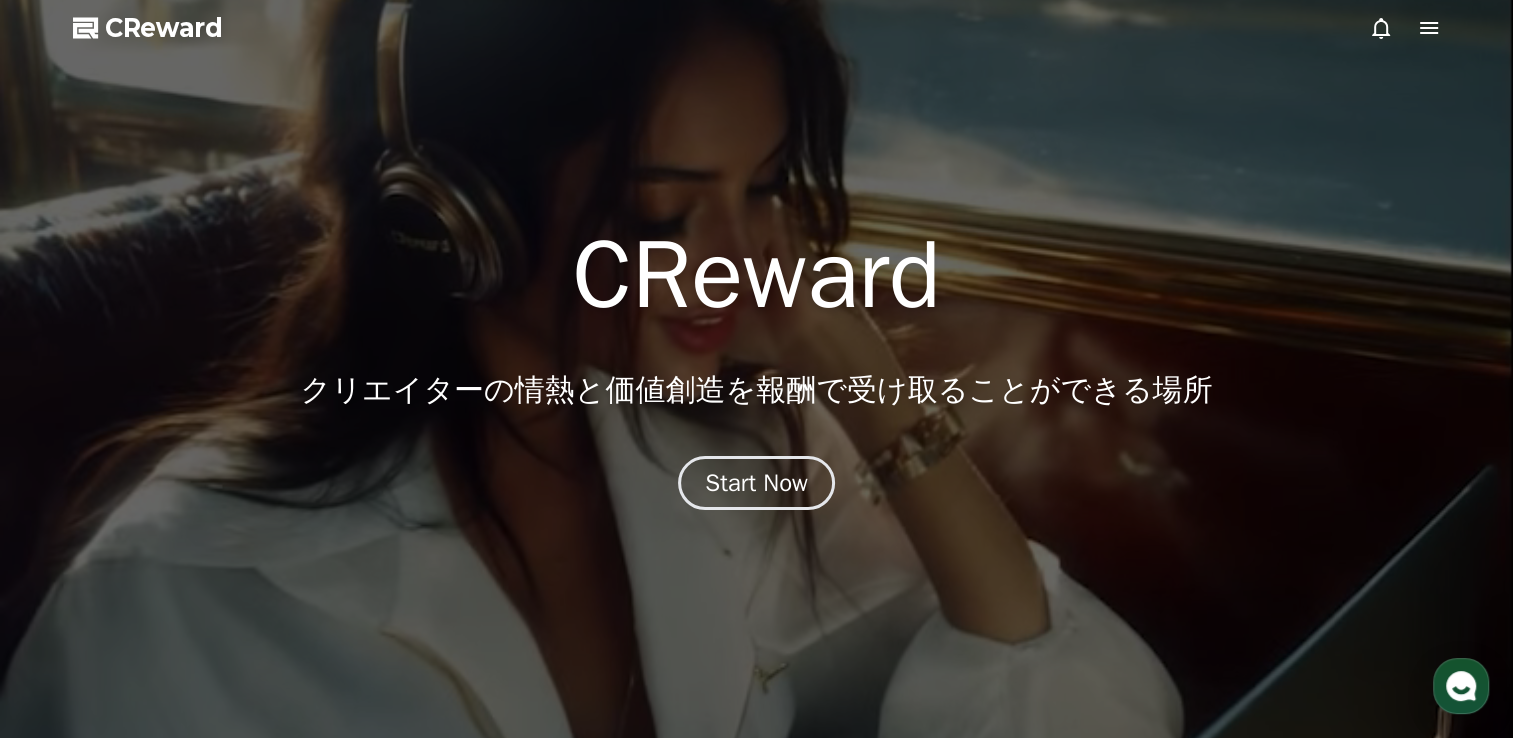 click 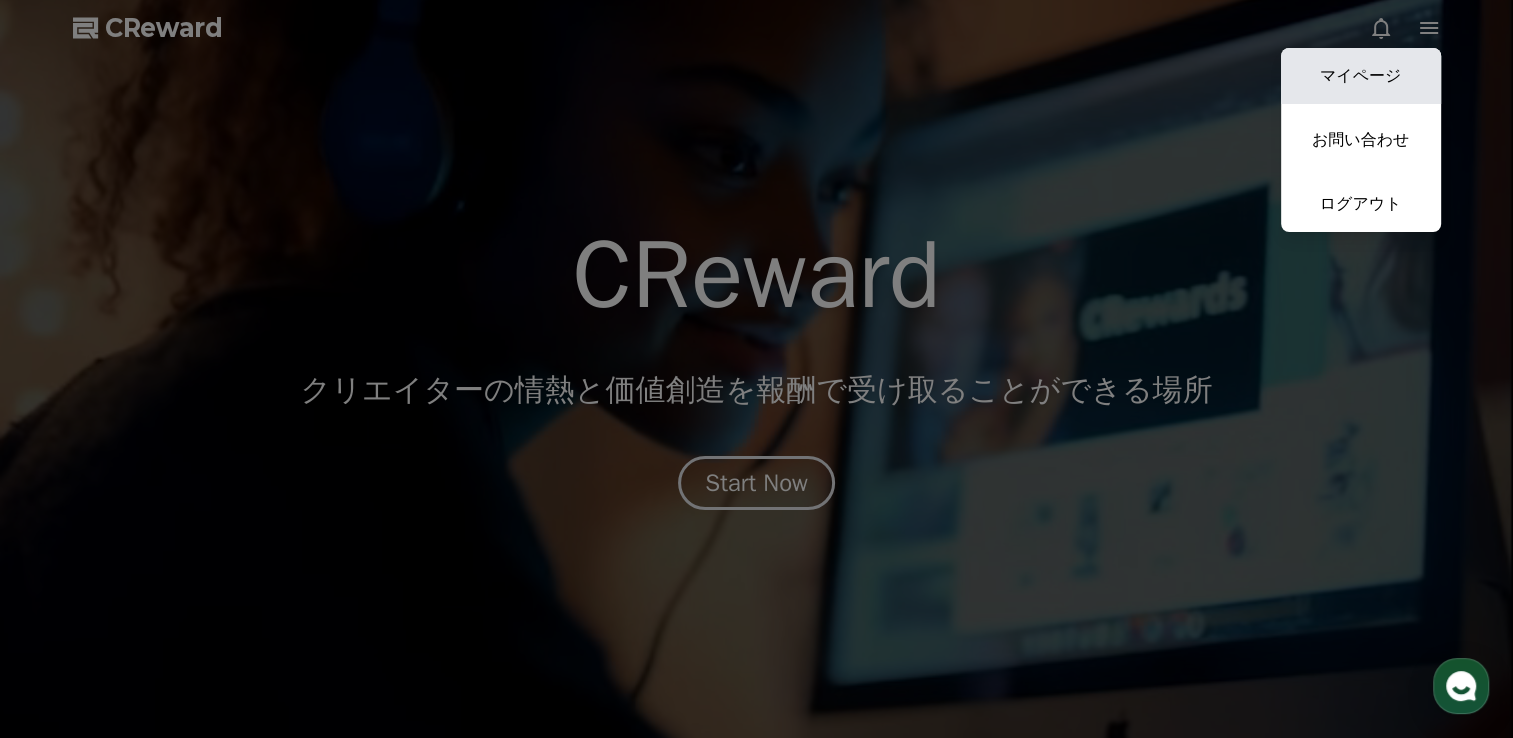 click on "マイページ" at bounding box center [1361, 76] 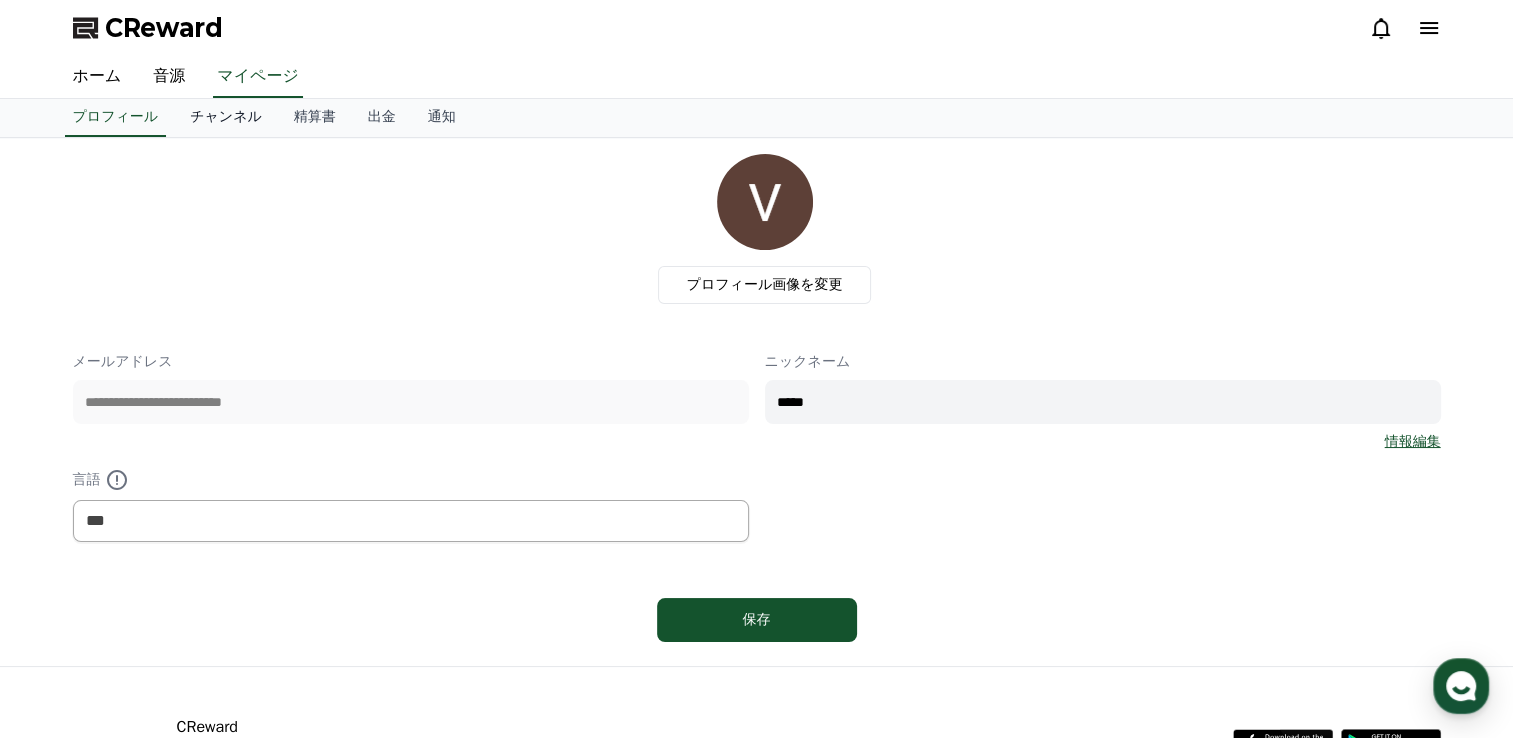 click on "チャンネル" at bounding box center [226, 118] 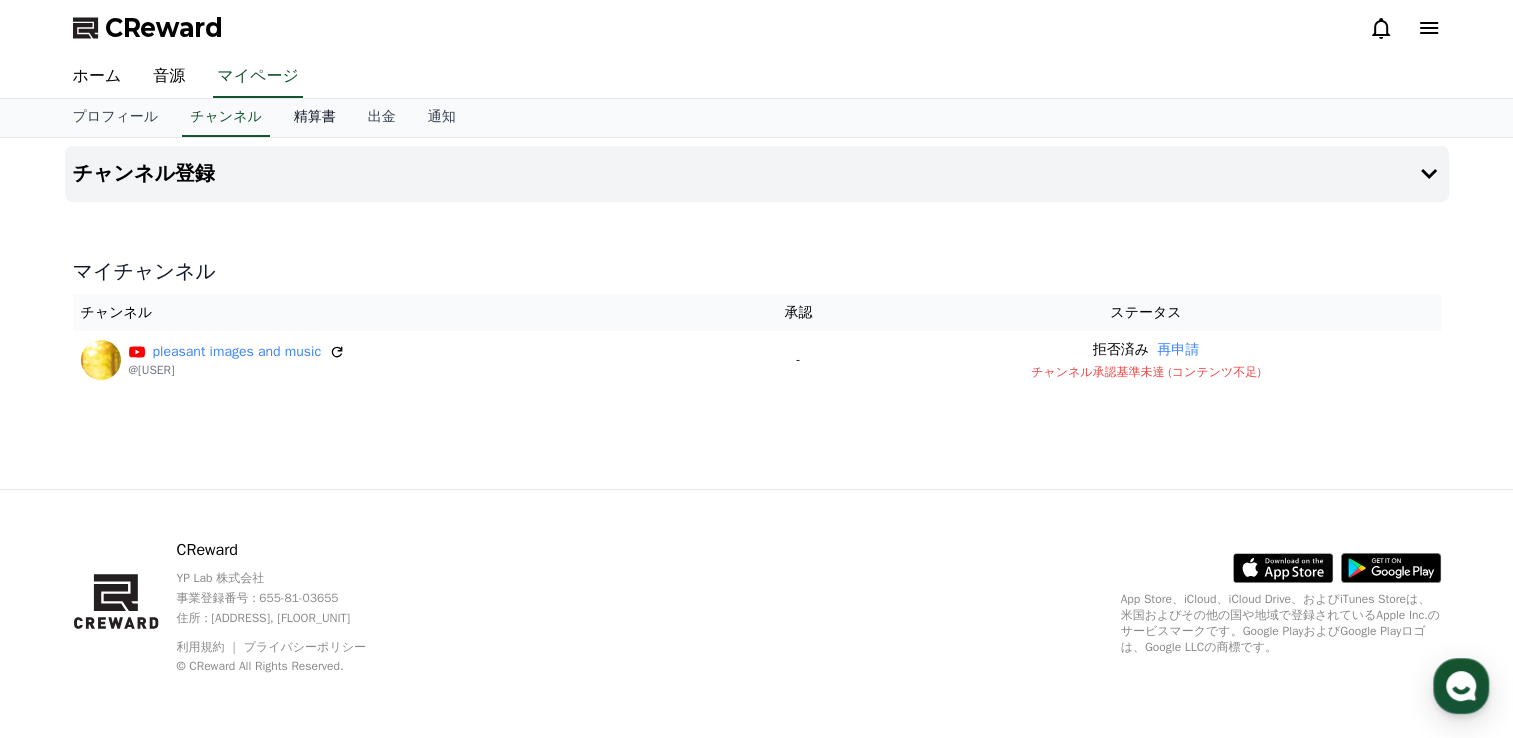 click on "精算書" at bounding box center (315, 118) 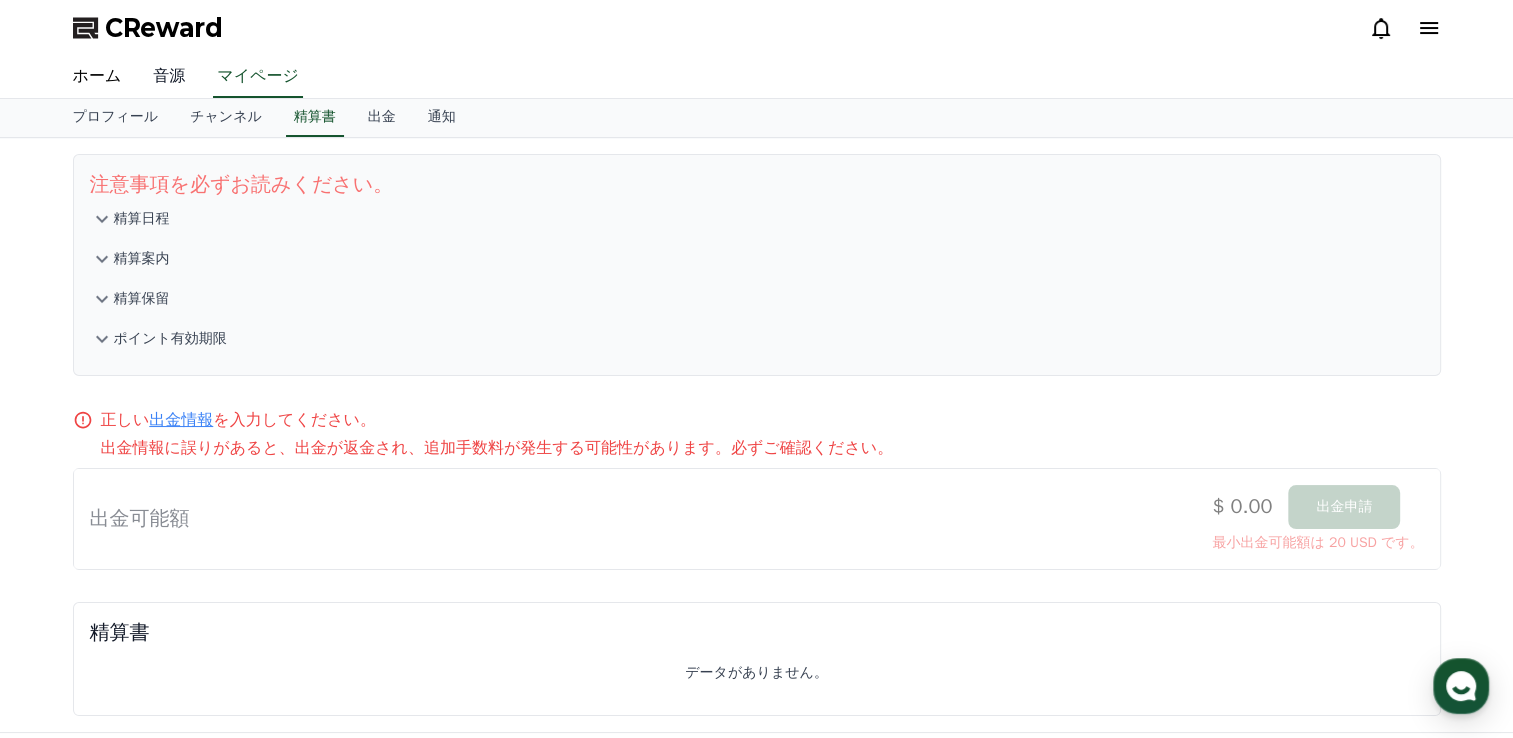 click on "音源" at bounding box center (169, 77) 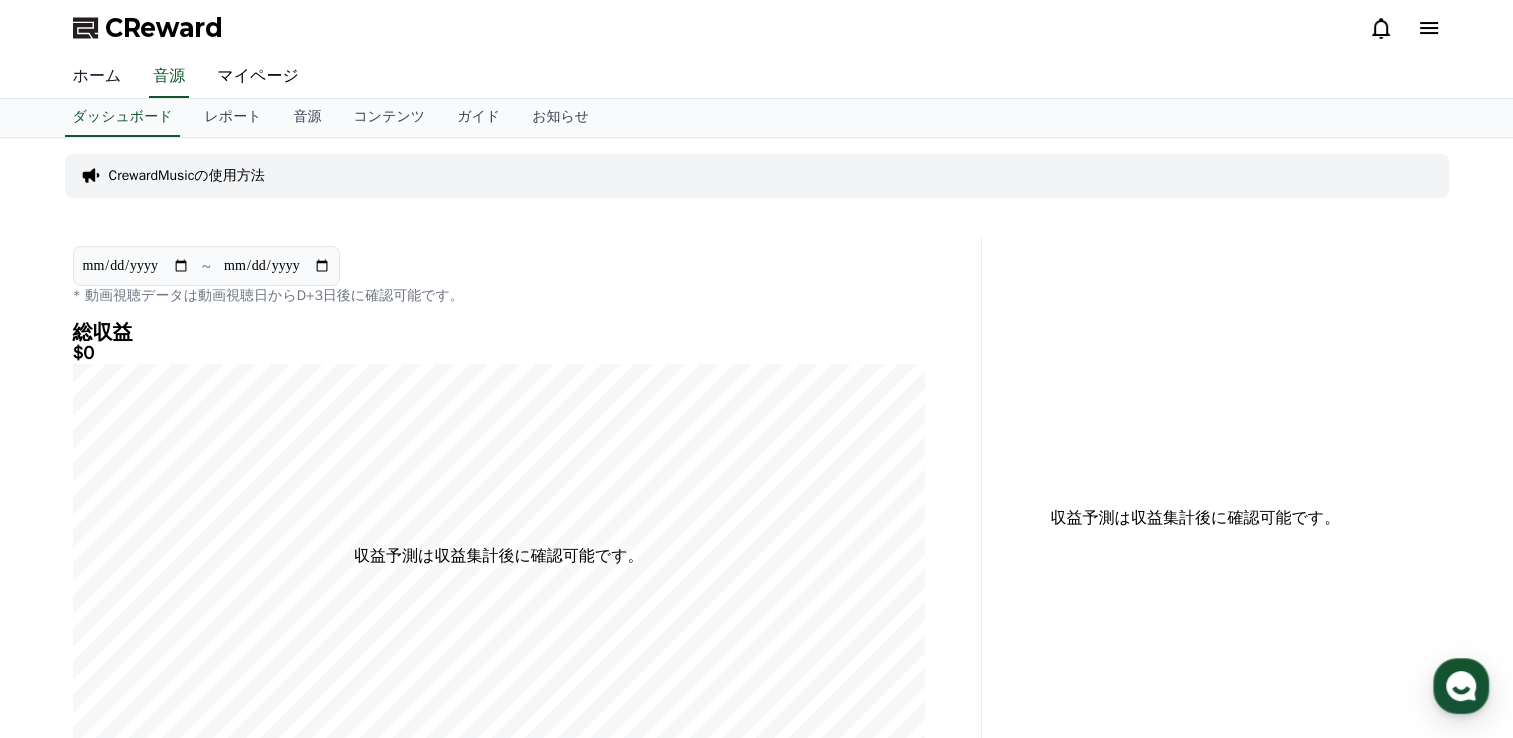 click on "ホーム" at bounding box center (97, 77) 